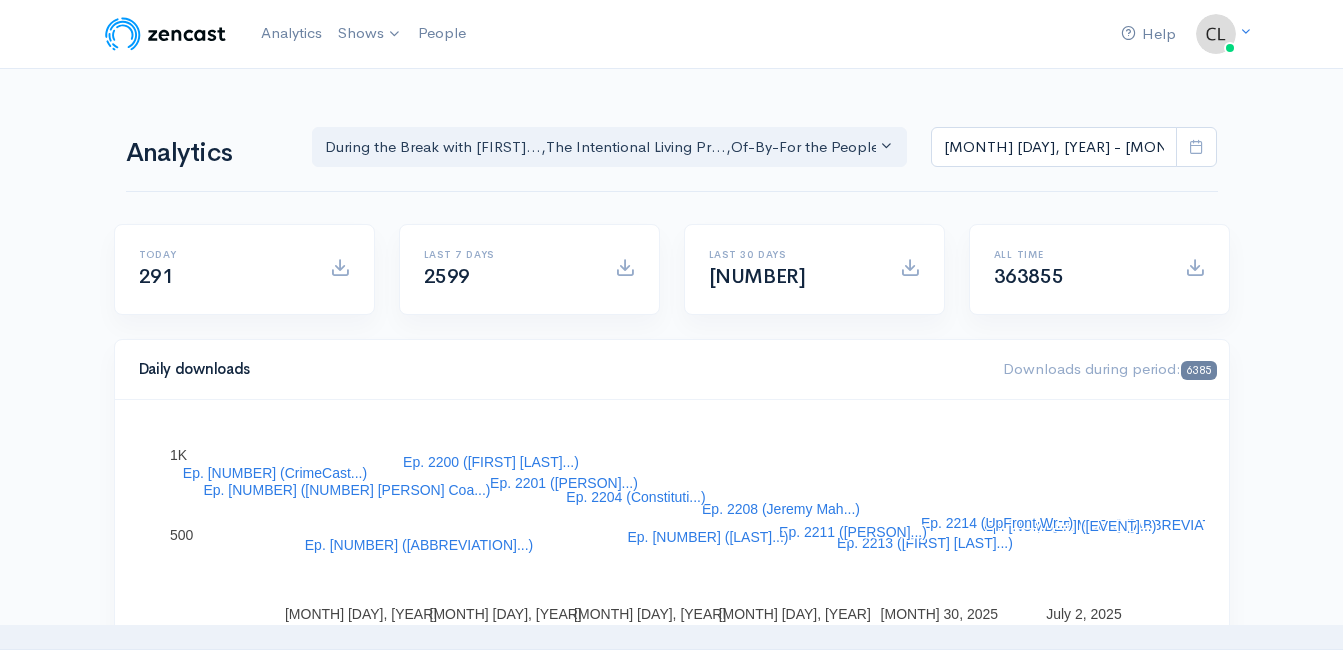 scroll, scrollTop: 0, scrollLeft: 0, axis: both 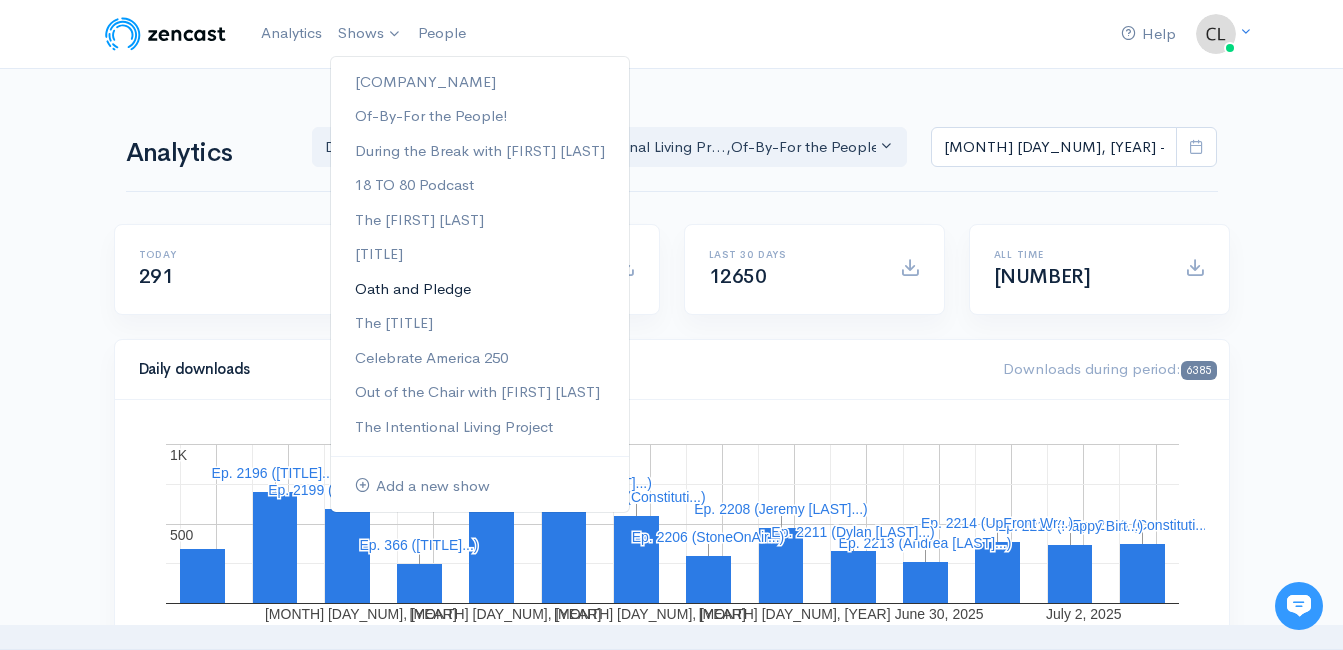 click on "Oath and Pledge" at bounding box center [480, 289] 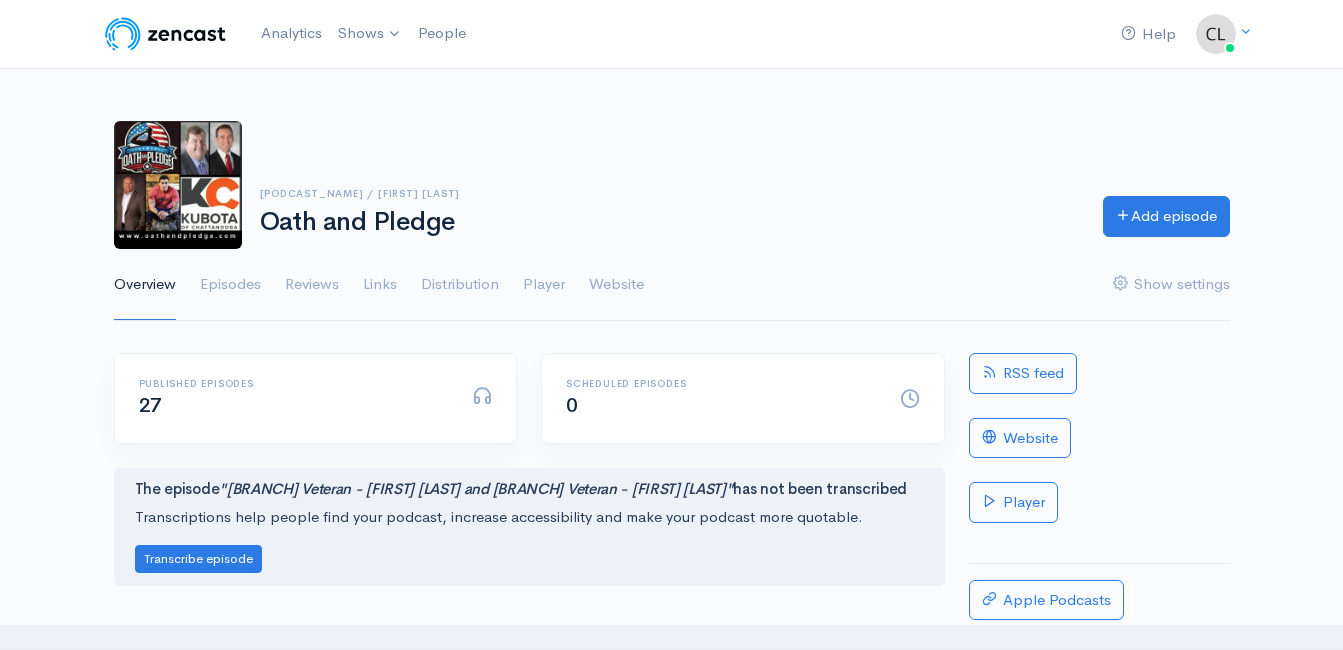 scroll, scrollTop: 0, scrollLeft: 0, axis: both 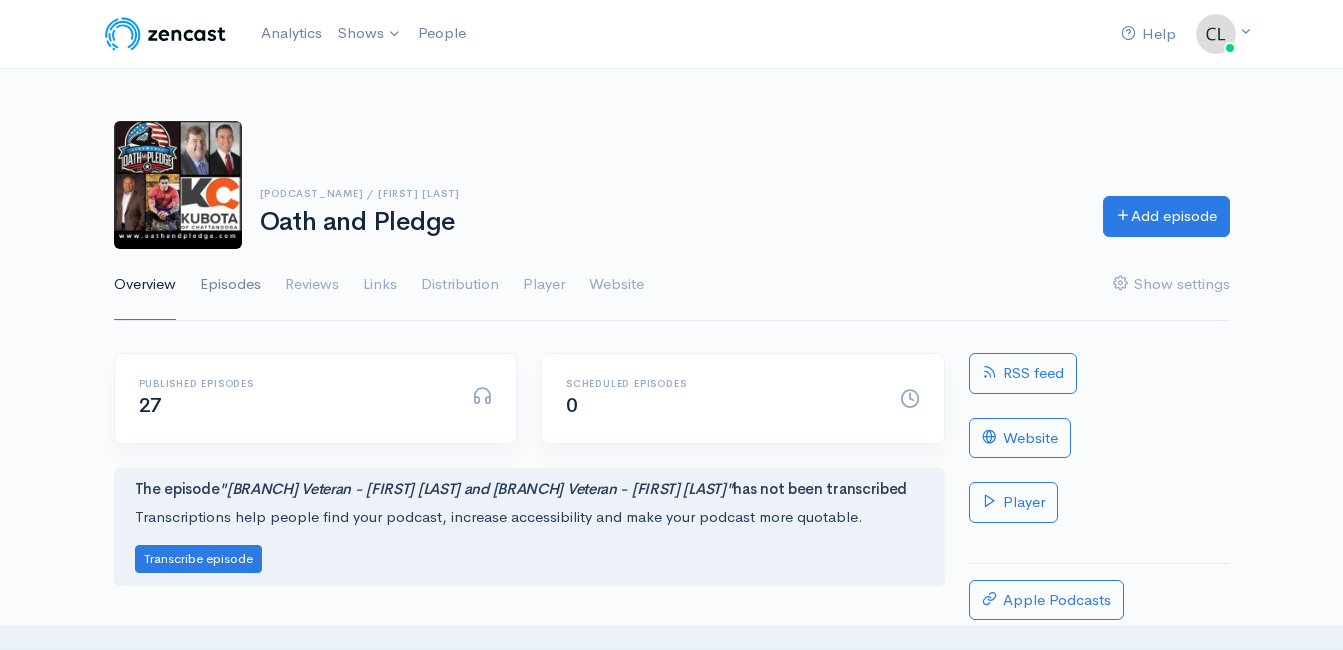 click on "Episodes" at bounding box center [230, 285] 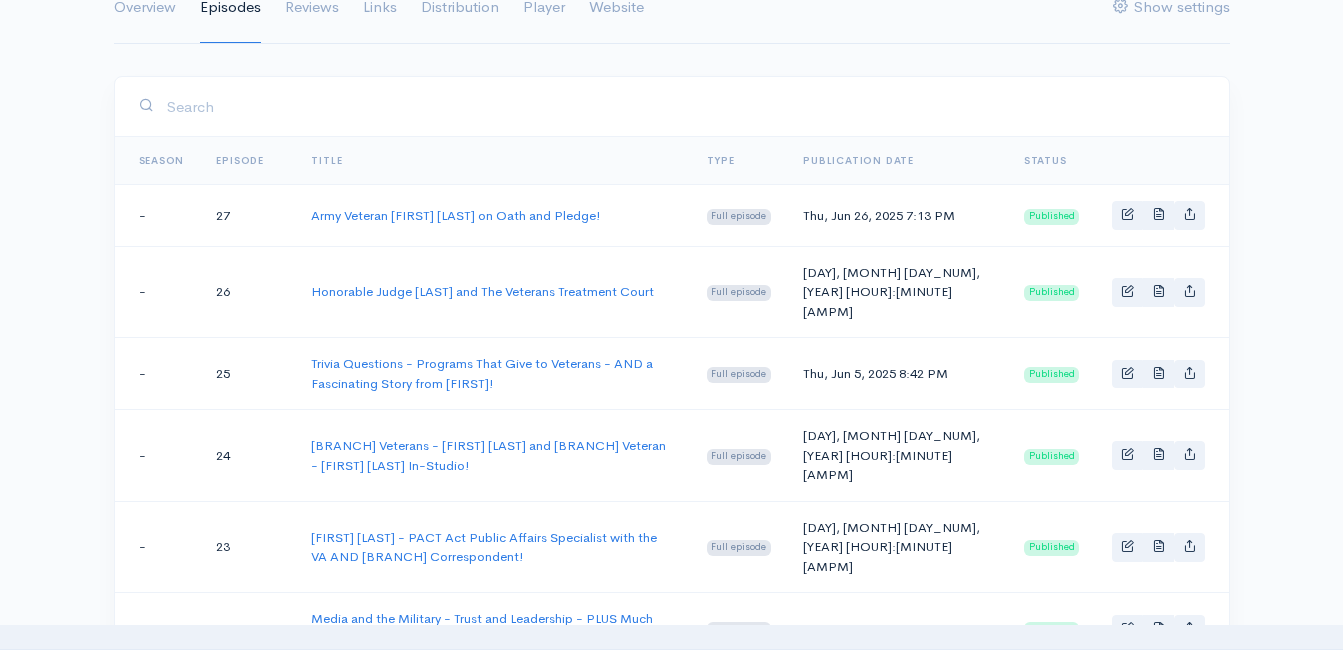 scroll, scrollTop: 300, scrollLeft: 0, axis: vertical 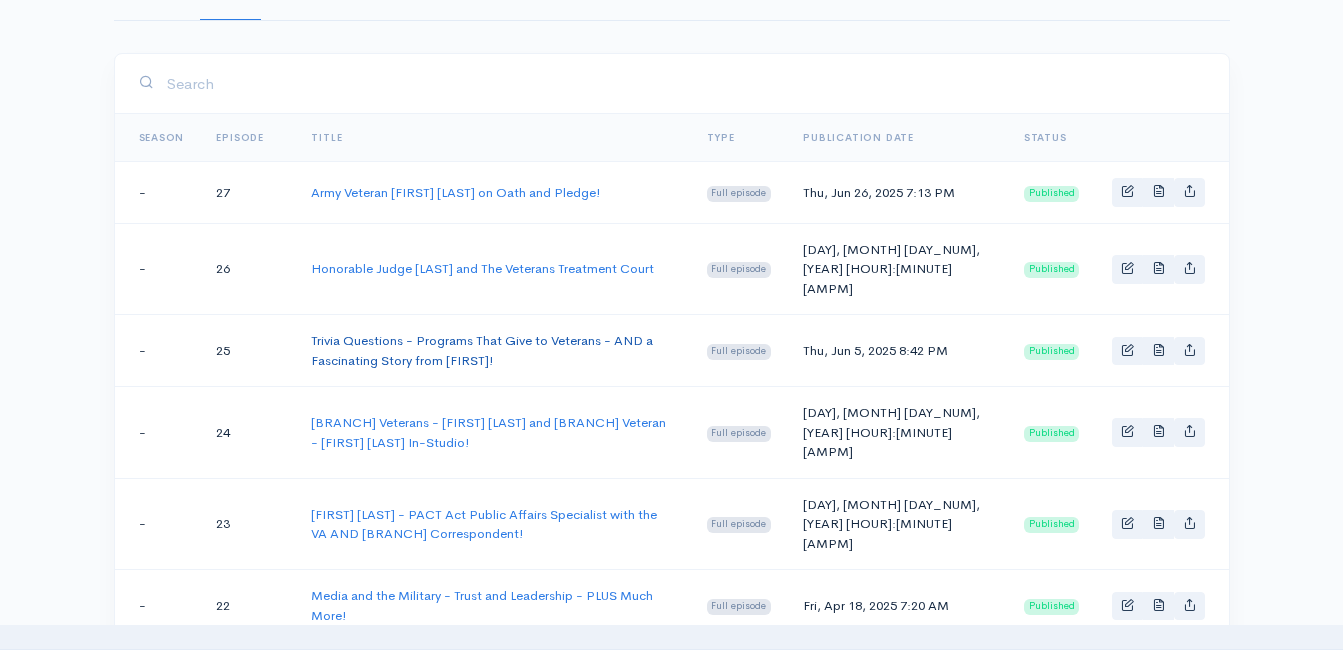 click on "Trivia Questions - Programs That Give to Veterans - AND a Fascinating Story from [FIRST]!" at bounding box center [482, 350] 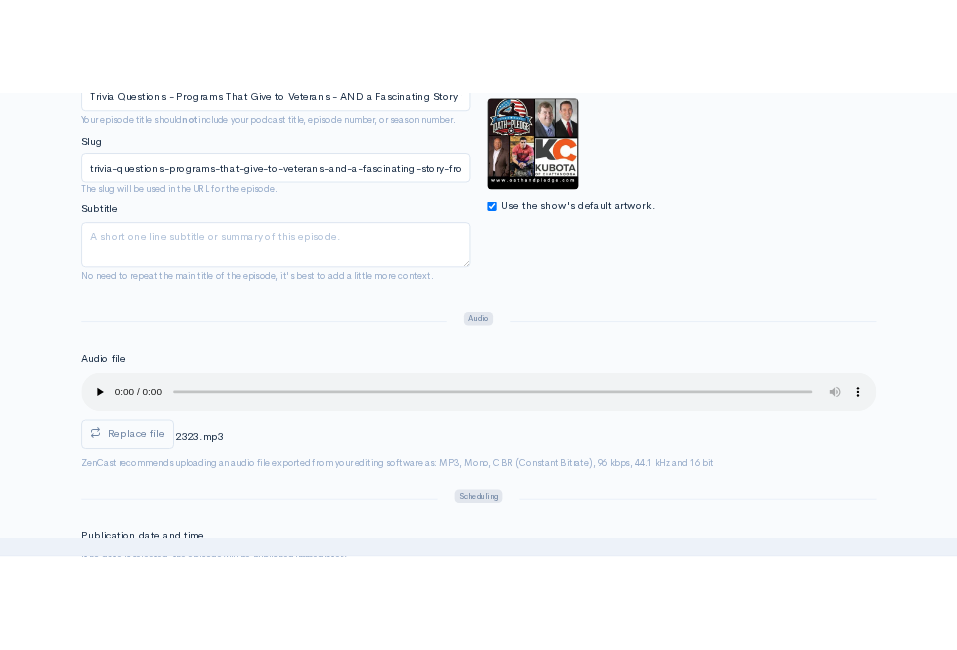 scroll, scrollTop: 400, scrollLeft: 0, axis: vertical 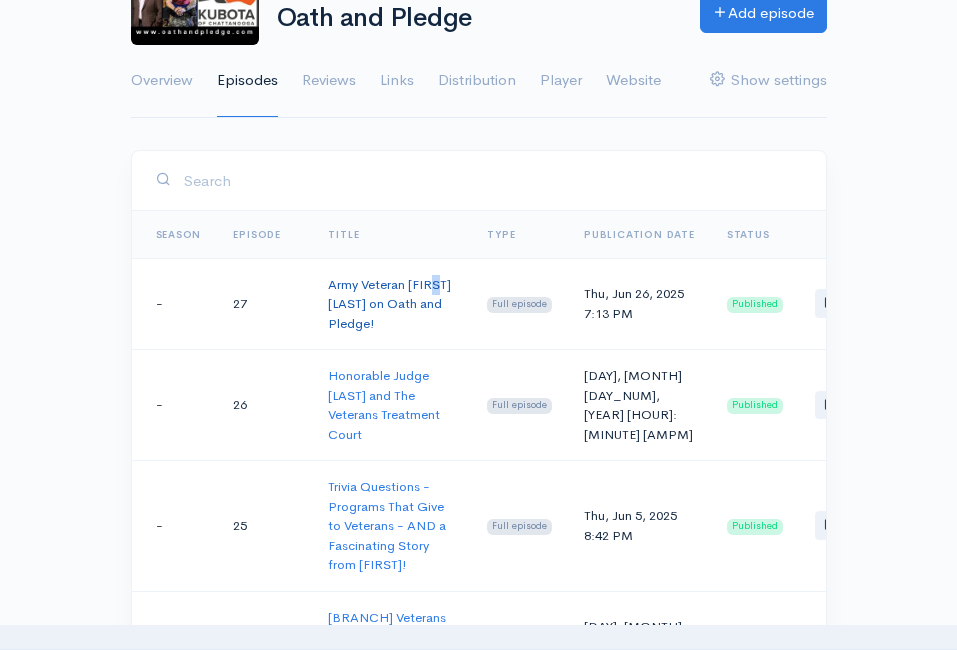 click on "Army Veteran [FIRST] [LAST] on Oath and Pledge!" at bounding box center (391, 304) 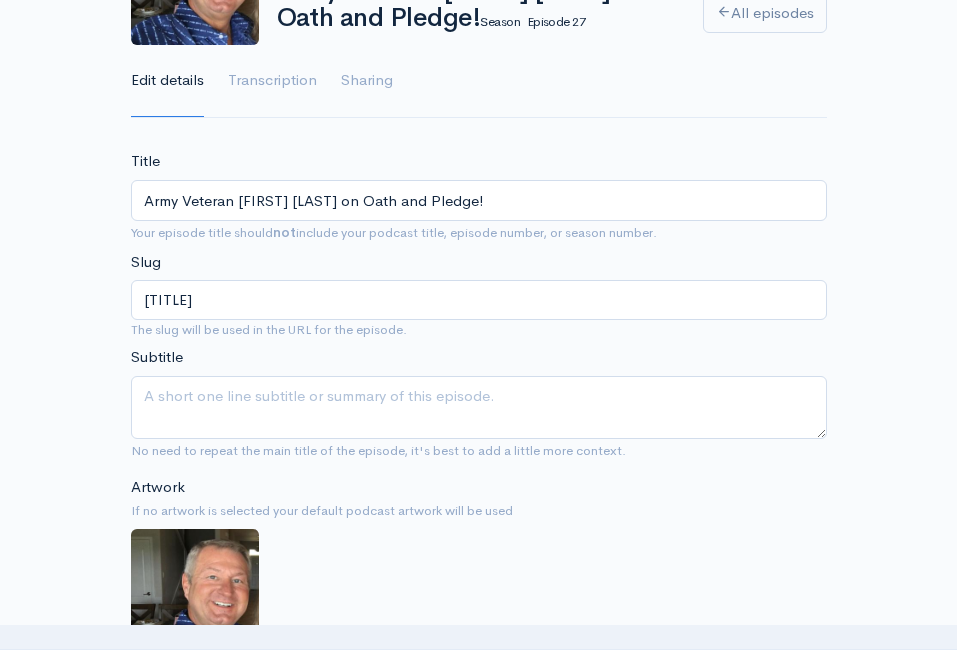 scroll, scrollTop: 0, scrollLeft: 0, axis: both 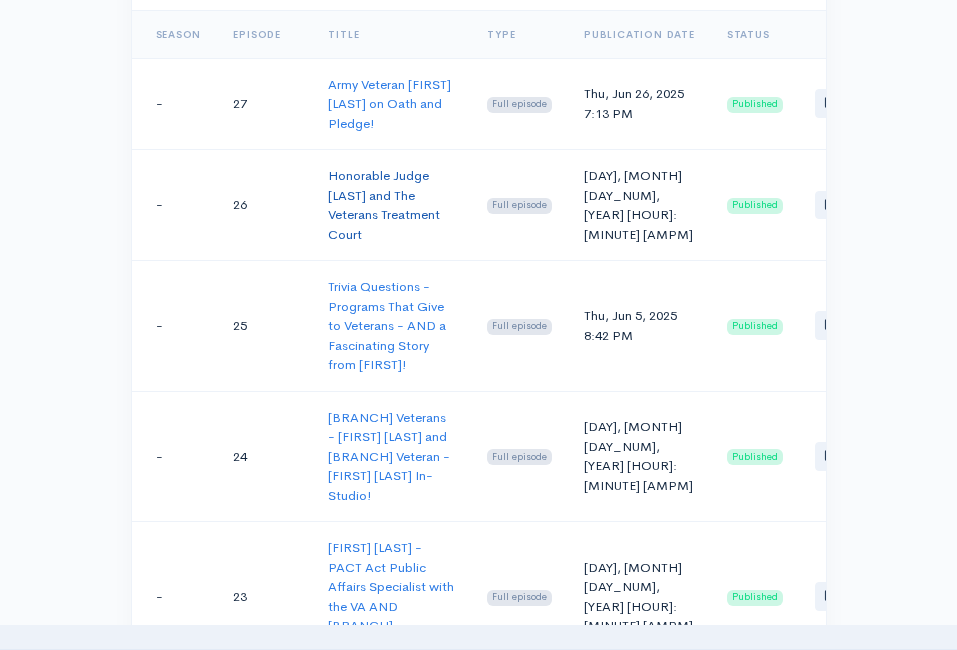click on "Honorable Judge [LAST] and The Veterans Treatment Court" at bounding box center (384, 205) 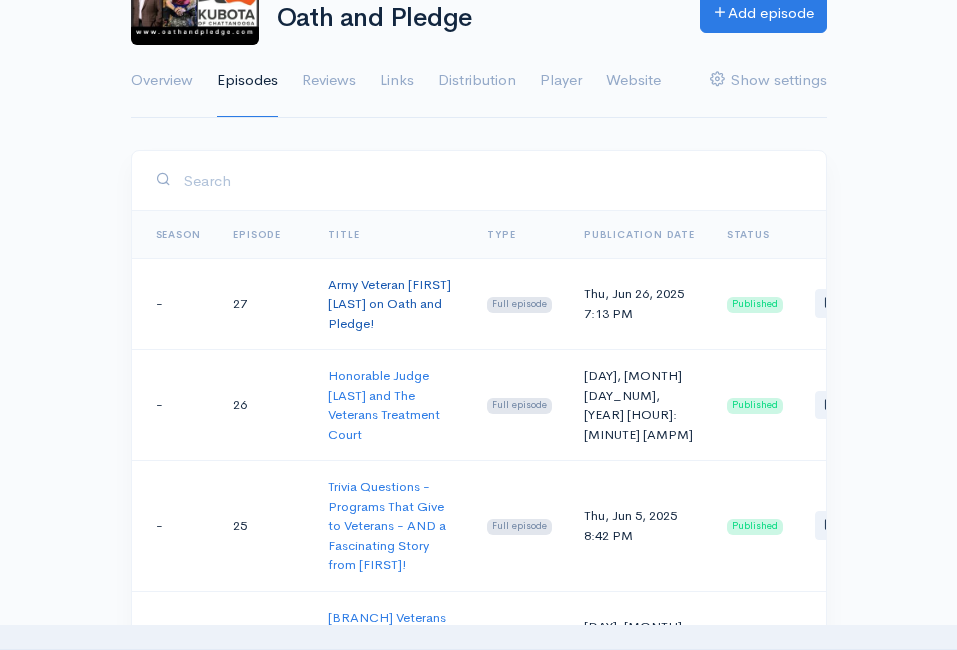click on "Army Veteran [FIRST] [LAST] on Oath and Pledge!" at bounding box center (389, 304) 